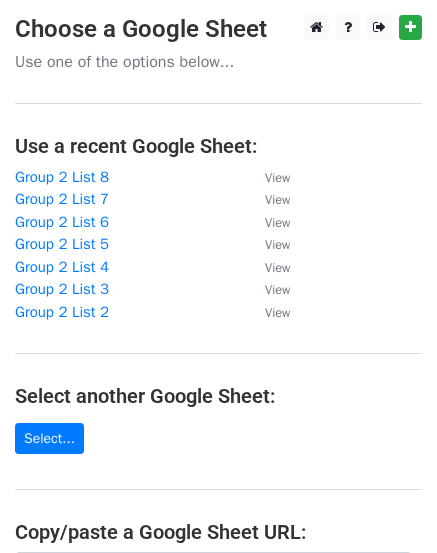 scroll, scrollTop: 0, scrollLeft: 0, axis: both 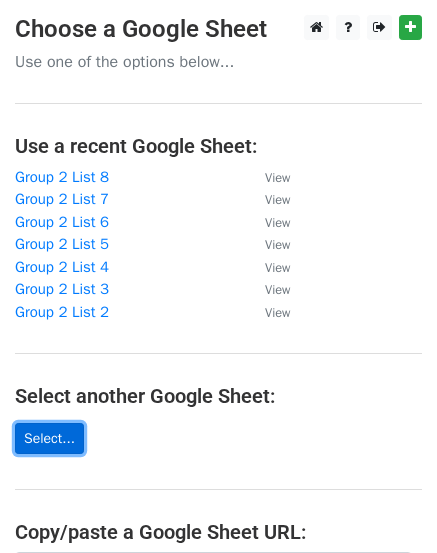click on "Select..." at bounding box center (49, 438) 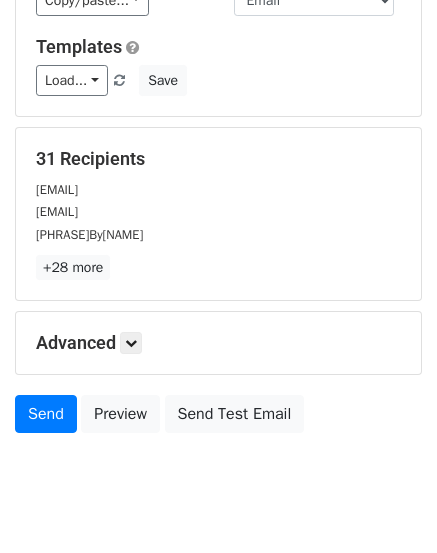 scroll, scrollTop: 200, scrollLeft: 0, axis: vertical 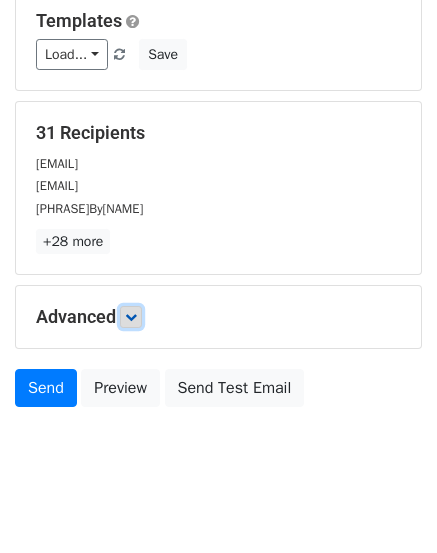 click at bounding box center [131, 317] 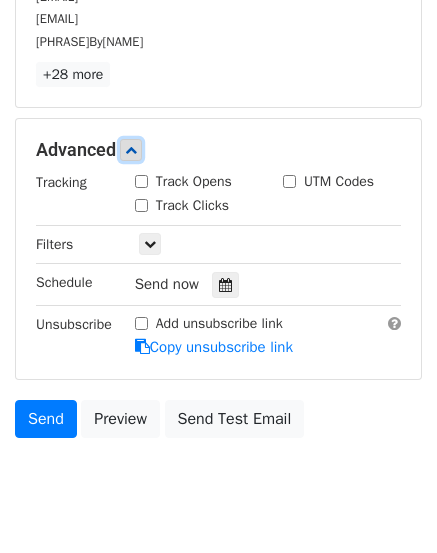 scroll, scrollTop: 400, scrollLeft: 0, axis: vertical 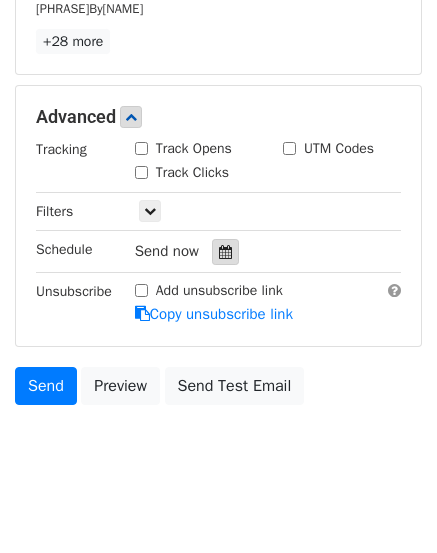 click at bounding box center (225, 252) 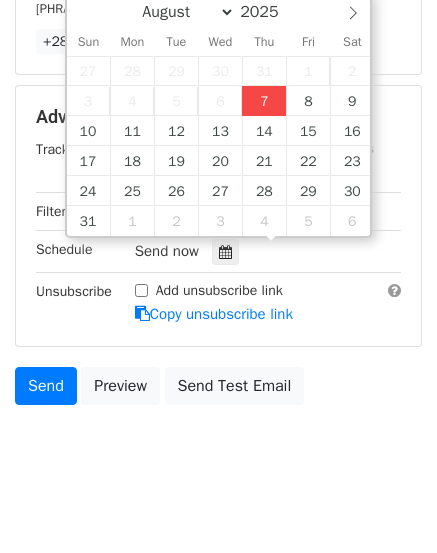 type on "[DATE] [TIME]" 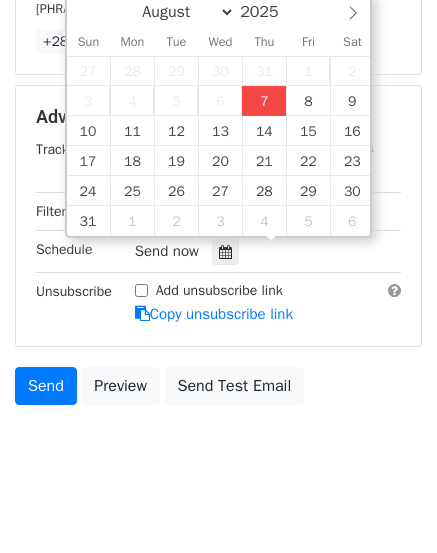 type on "09" 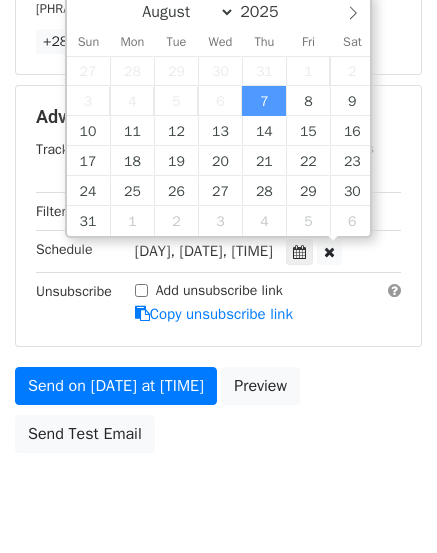 scroll, scrollTop: 1, scrollLeft: 0, axis: vertical 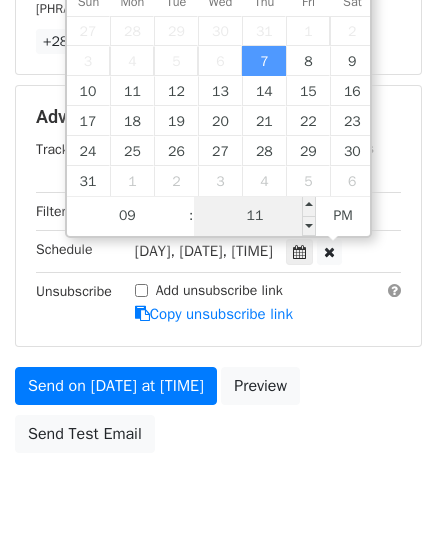 click on "11" at bounding box center [255, 216] 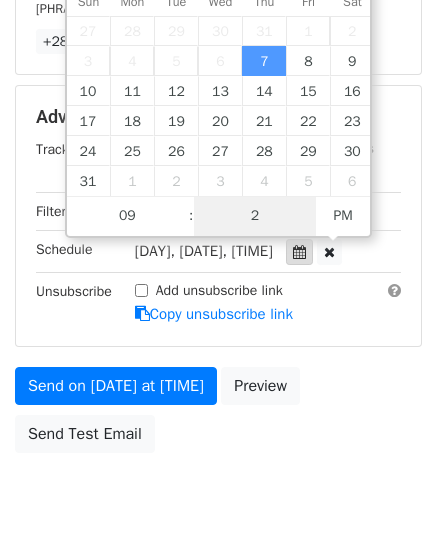 type on "20" 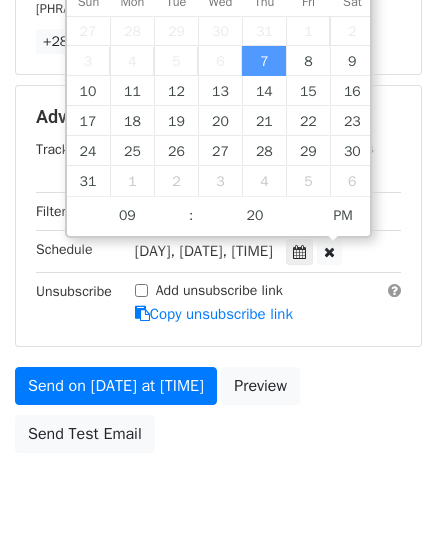type on "2025-08-07 21:20" 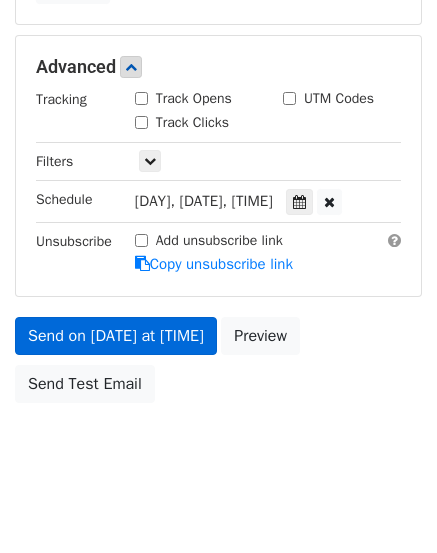 scroll, scrollTop: 468, scrollLeft: 0, axis: vertical 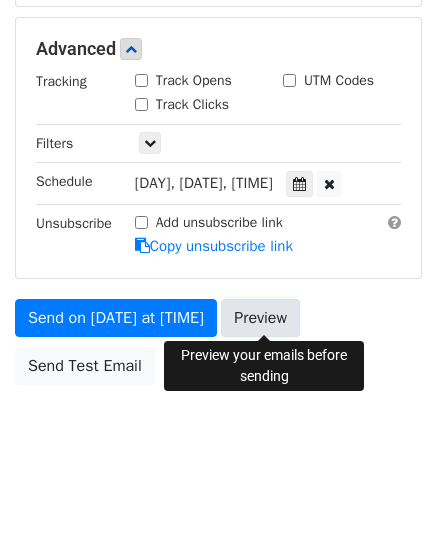 click on "Preview" at bounding box center [260, 318] 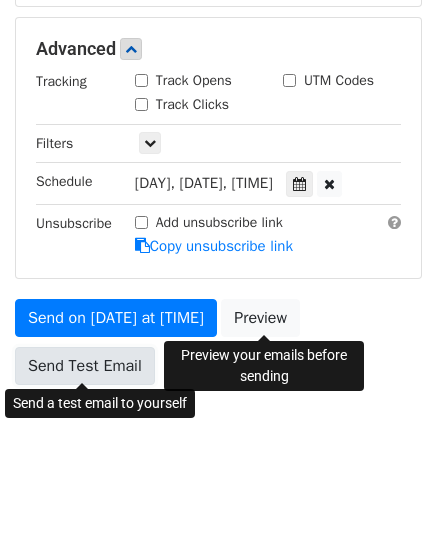 click on "Send Test Email" at bounding box center [85, 366] 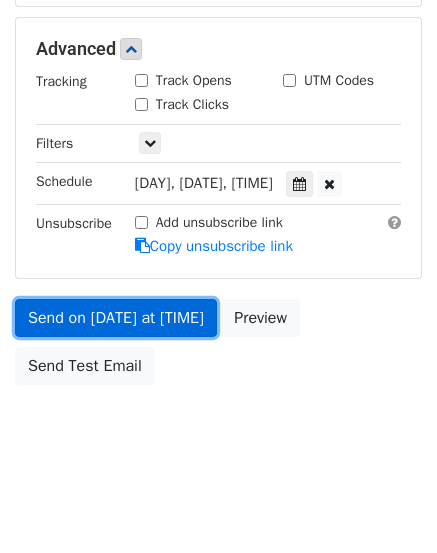 click on "Send on Aug 7 at 9:20pm" at bounding box center (116, 318) 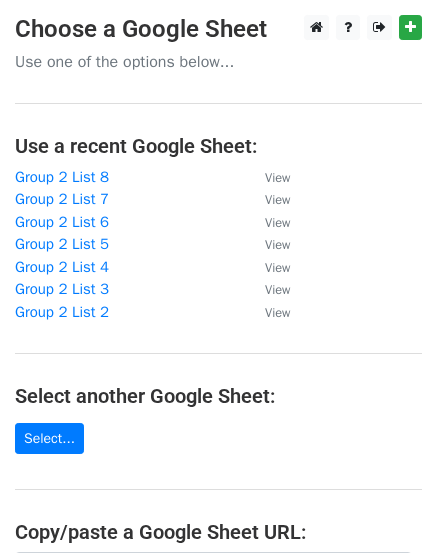 scroll, scrollTop: 0, scrollLeft: 0, axis: both 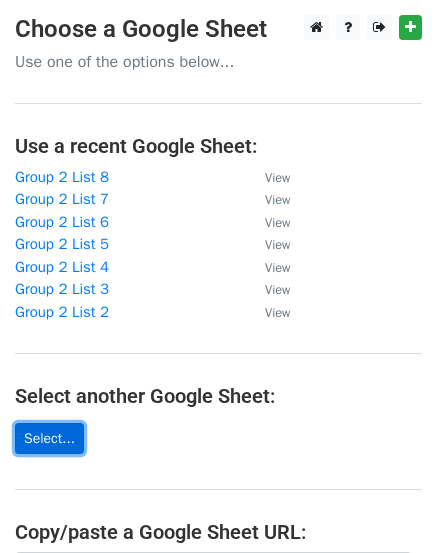 click on "Select..." at bounding box center [49, 438] 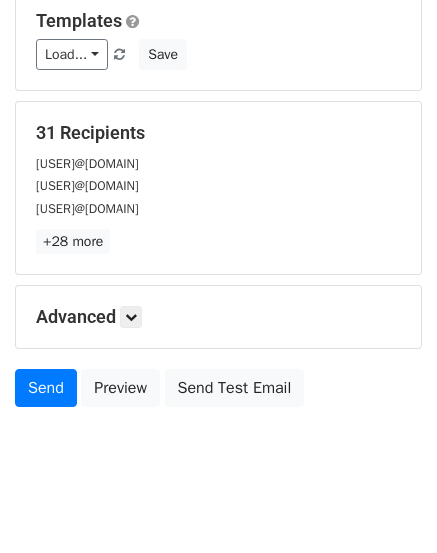 scroll, scrollTop: 224, scrollLeft: 0, axis: vertical 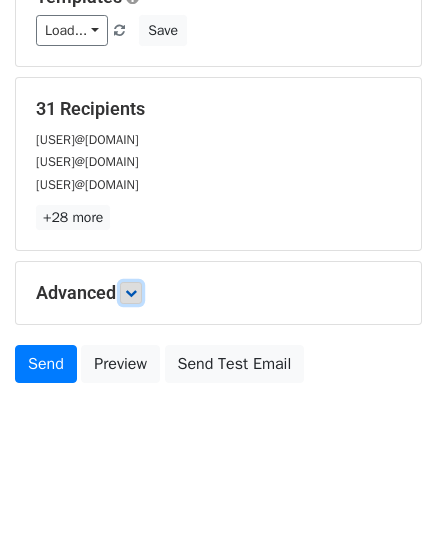 click at bounding box center (131, 293) 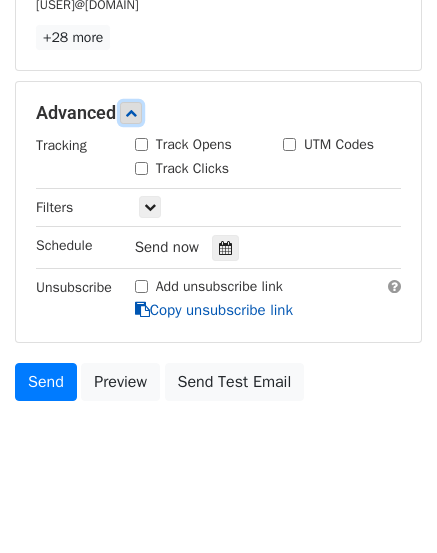 scroll, scrollTop: 420, scrollLeft: 0, axis: vertical 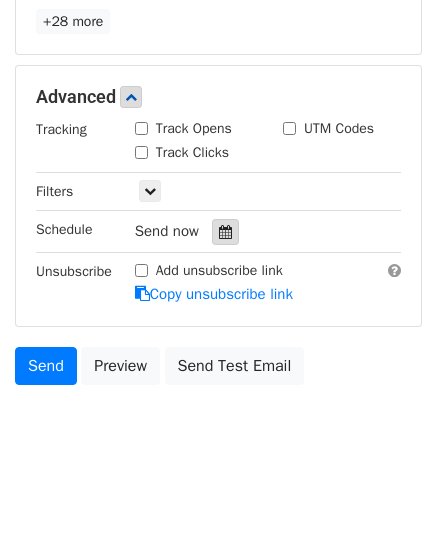click at bounding box center [225, 232] 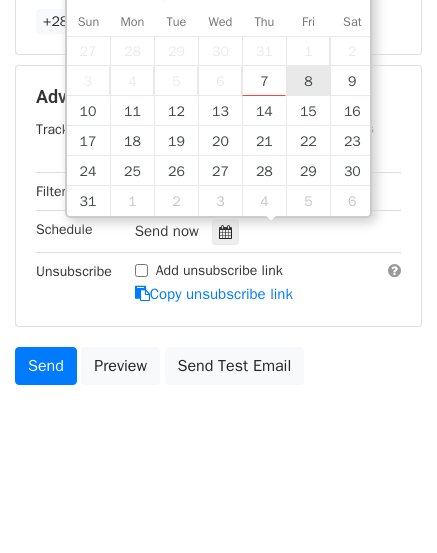 type on "2025-08-08 12:00" 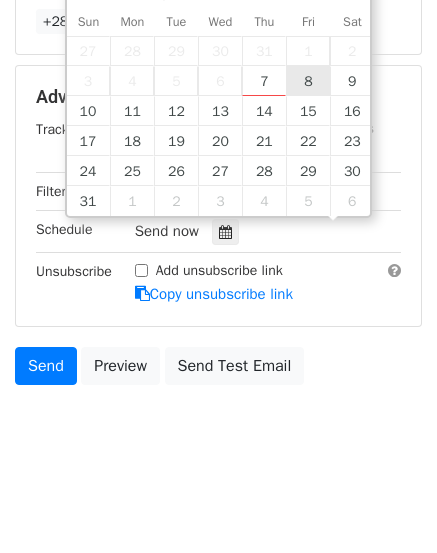 scroll, scrollTop: 1, scrollLeft: 0, axis: vertical 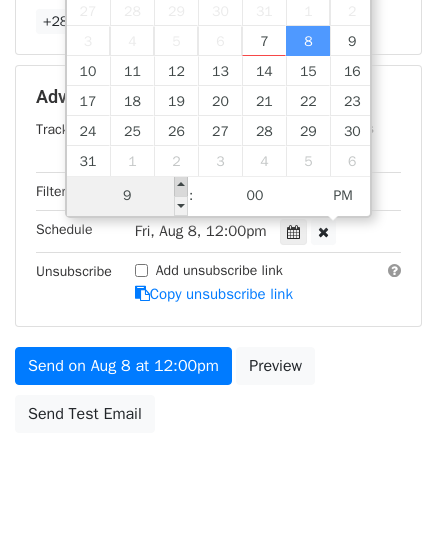 type on "09" 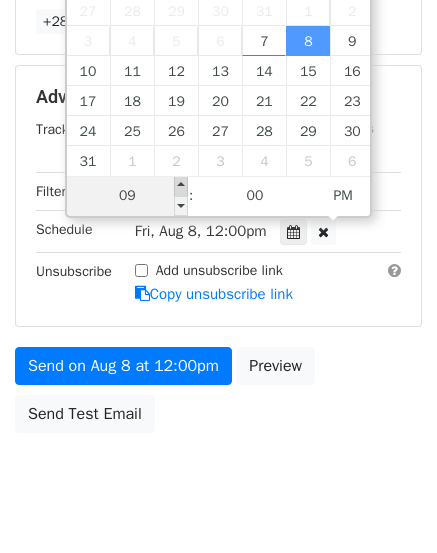 type on "[DATE] [TIME]" 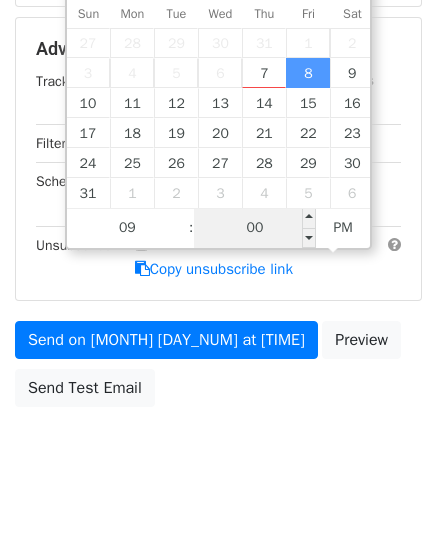 scroll, scrollTop: 420, scrollLeft: 0, axis: vertical 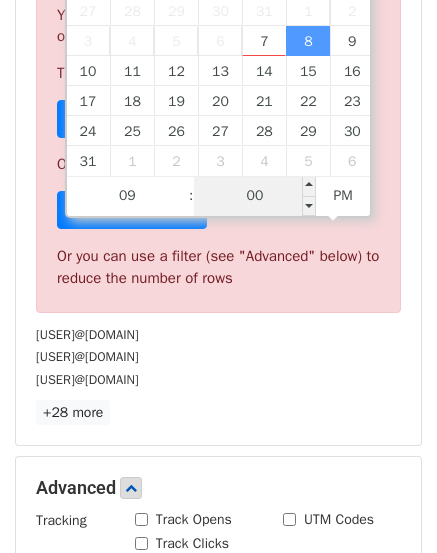 click on "Sorry, you don't have enough daily email credits to send these emails.
Your current plan supports a daily maximum of  50 emails .
To send these emails, you can either:
Choose a Google Sheet with fewer rows
Or
Sign up for a plan
Or you can use a filter (see "Advanced" below) to reduce the number of rows" at bounding box center [218, 123] 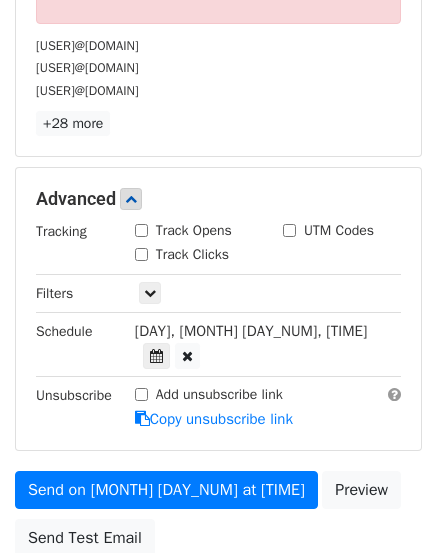 scroll, scrollTop: 720, scrollLeft: 0, axis: vertical 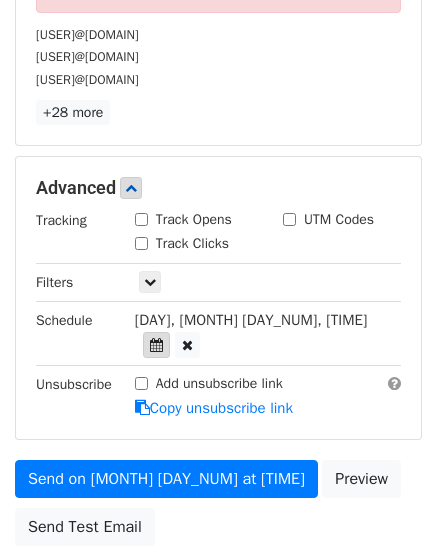 click at bounding box center [156, 345] 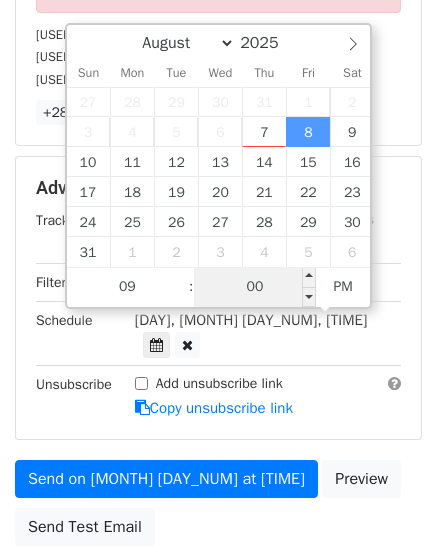 click on "00" at bounding box center (255, 287) 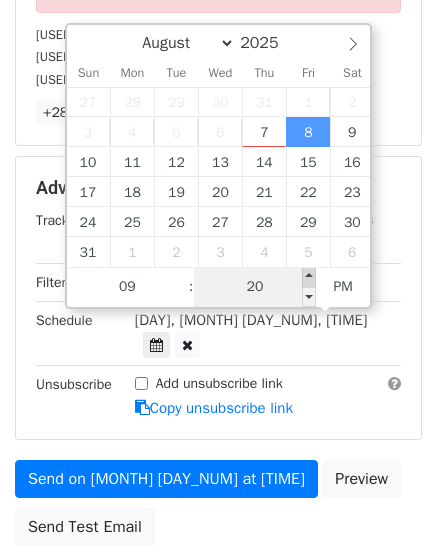 type on "25" 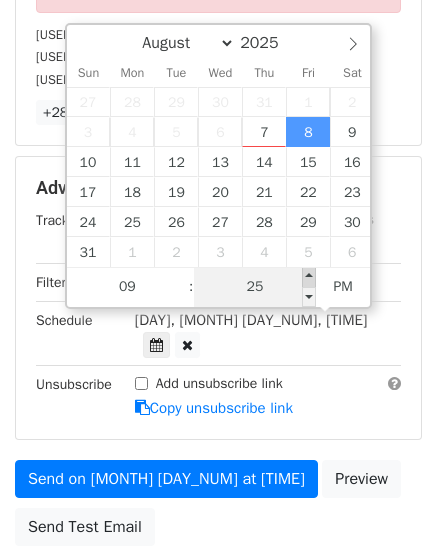 click at bounding box center (309, 277) 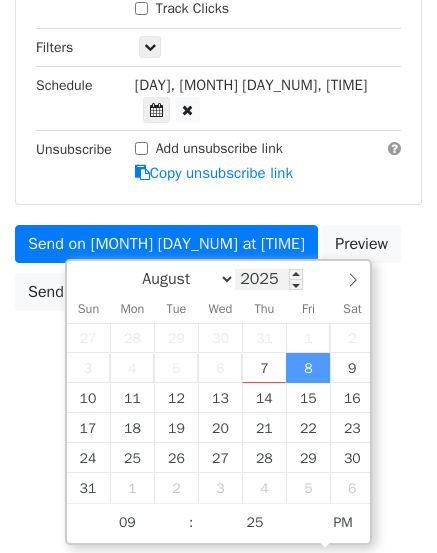 scroll, scrollTop: 720, scrollLeft: 0, axis: vertical 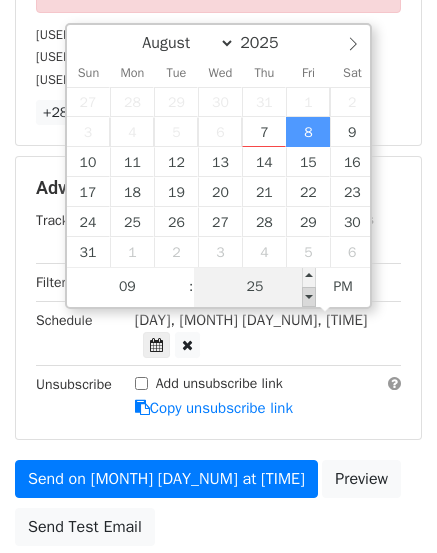 type on "[DATE] [TIME]" 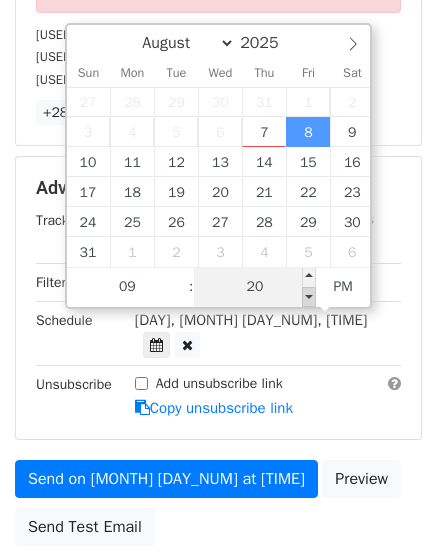 click at bounding box center (309, 297) 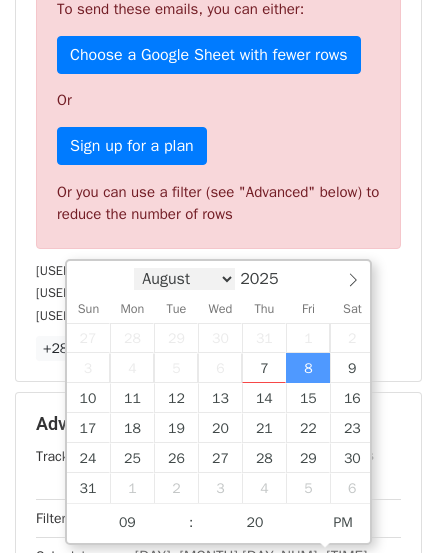 scroll, scrollTop: 720, scrollLeft: 0, axis: vertical 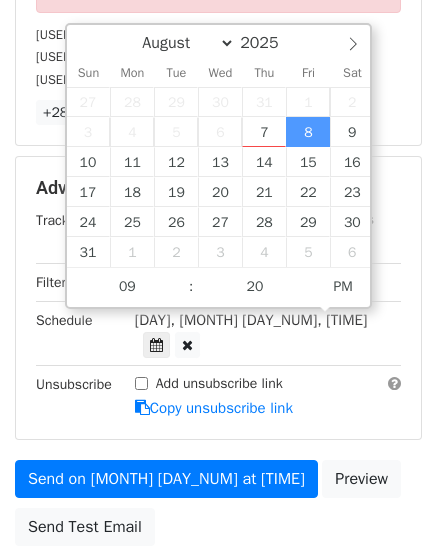 click on "Variables
Copy/paste...
{{First Name}}
{{Email}}
Email column
First Name
Email
Templates
Load...
No templates saved
Save
31 Recipients
Sorry, you don't have enough daily email credits to send these emails.
Your current plan supports a daily maximum of  50 emails .
To send these emails, you can either:
Choose a Google Sheet with fewer rows
Or
Sign up for a plan
Or you can use a filter (see "Advanced" below) to reduce the number of rows
[USER]@[DOMAIN]
[USER]@[DOMAIN]
[USER]@[DOMAIN]
+28 more
31 Recipients
×
[USER]@[DOMAIN]
[USER]@[DOMAIN]
[USER]@[DOMAIN]
[USER]@[DOMAIN]
[USER]@[DOMAIN]
[USER]@[DOMAIN]
[USER]@[DOMAIN]" at bounding box center [218, -28] 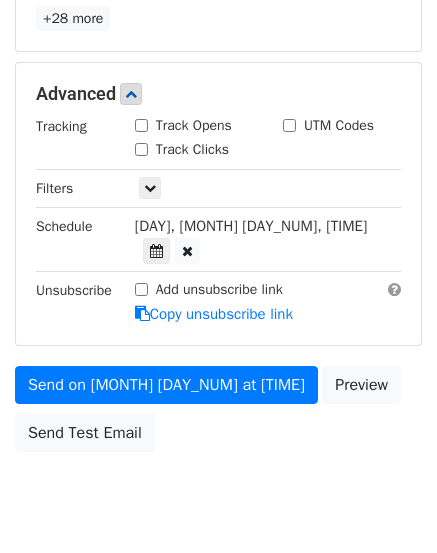 scroll, scrollTop: 820, scrollLeft: 0, axis: vertical 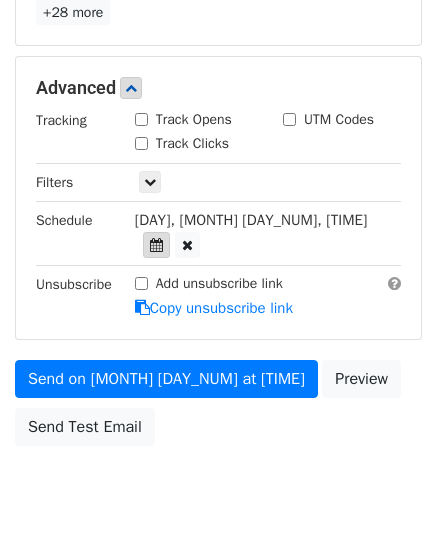 click at bounding box center (156, 245) 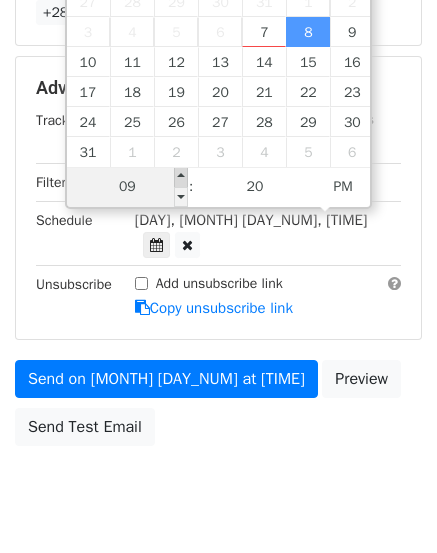 type on "[DATE] [TIME]" 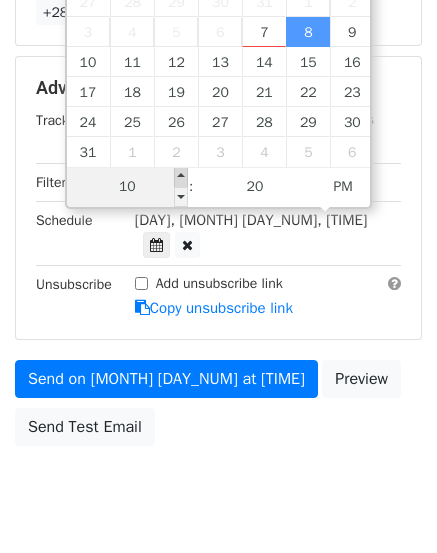 click at bounding box center (181, 177) 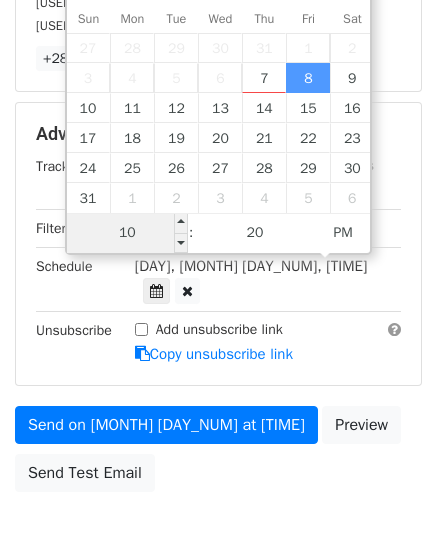 scroll, scrollTop: 859, scrollLeft: 0, axis: vertical 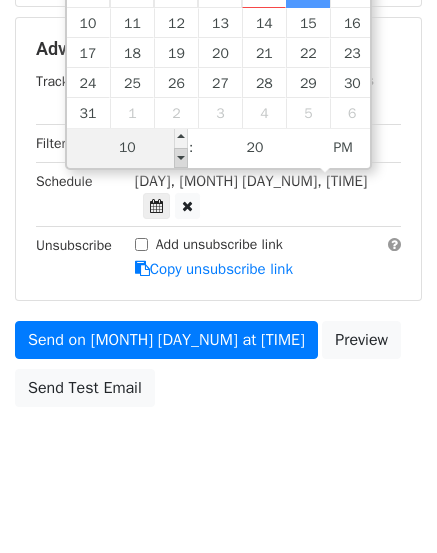 type on "[DATE] [TIME]" 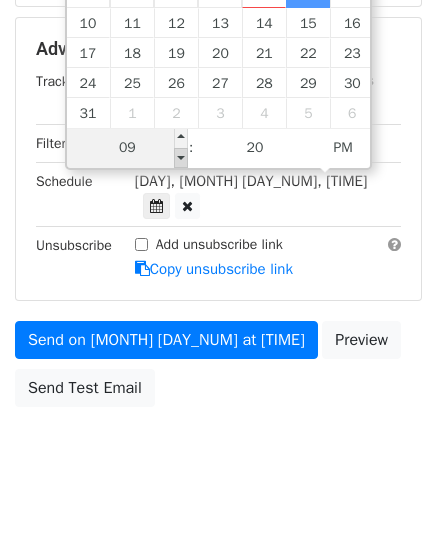 click at bounding box center (181, 158) 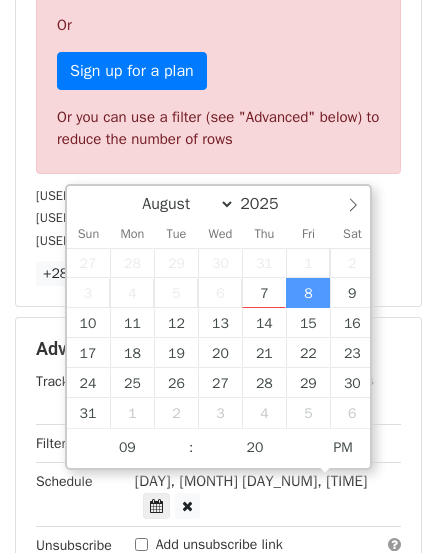 scroll, scrollTop: 659, scrollLeft: 0, axis: vertical 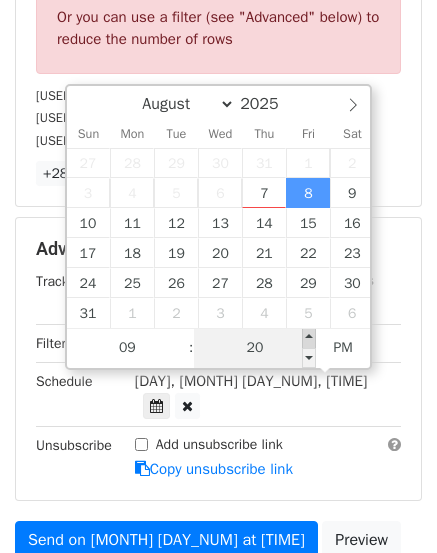 type on "[DATE] [TIME]" 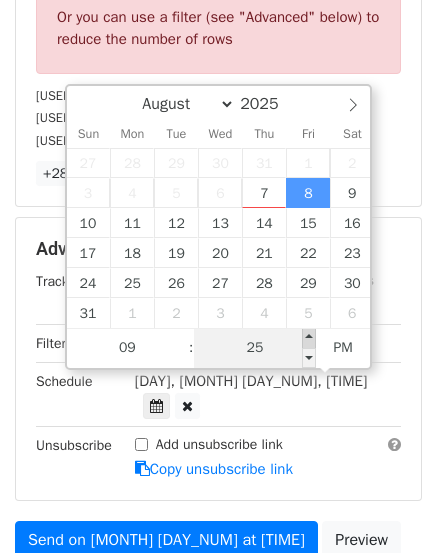 click at bounding box center (309, 338) 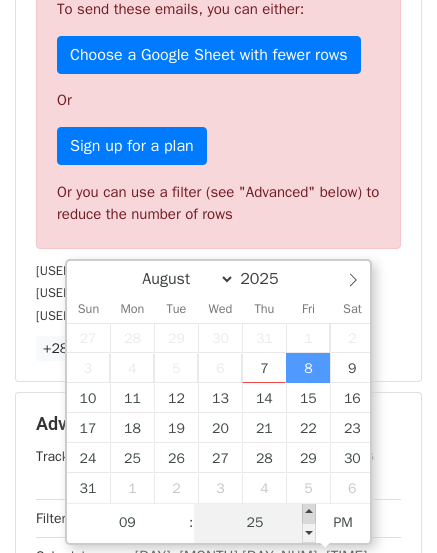 scroll, scrollTop: 659, scrollLeft: 0, axis: vertical 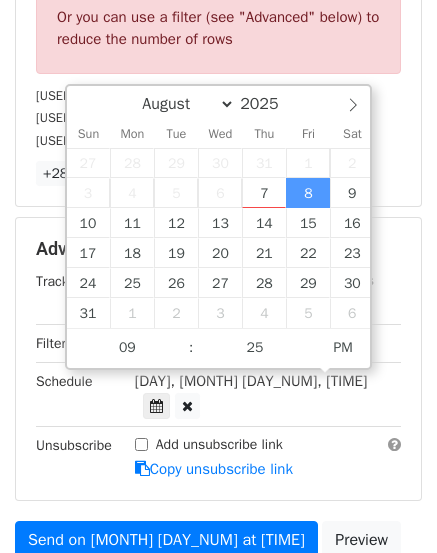 click on "New Campaign
Daily emails left: 50
Google Sheet:
Group 2 List 10
Variables
Copy/paste...
{{First Name}}
{{Email}}
Email column
First Name
Email
Templates
Load...
No templates saved
Save
31 Recipients
Sorry, you don't have enough daily email credits to send these emails.
Your current plan supports a daily maximum of  50 emails .
To send these emails, you can either:
Choose a Google Sheet with fewer rows
Or
Sign up for a plan
Or you can use a filter (see "Advanced" below) to reduce the number of rows
[USER]@[DOMAIN]
[USER]@[DOMAIN]
[USER]@[DOMAIN]
+28 more
31 Recipients
×
[USER]@[DOMAIN]
[USER]@[DOMAIN]
[USER]@[DOMAIN]
[USER]@[DOMAIN]
[USER]@[DOMAIN]" at bounding box center (218, -14) 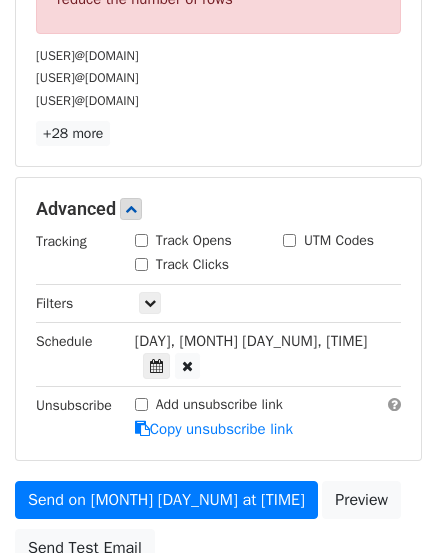 scroll, scrollTop: 700, scrollLeft: 0, axis: vertical 